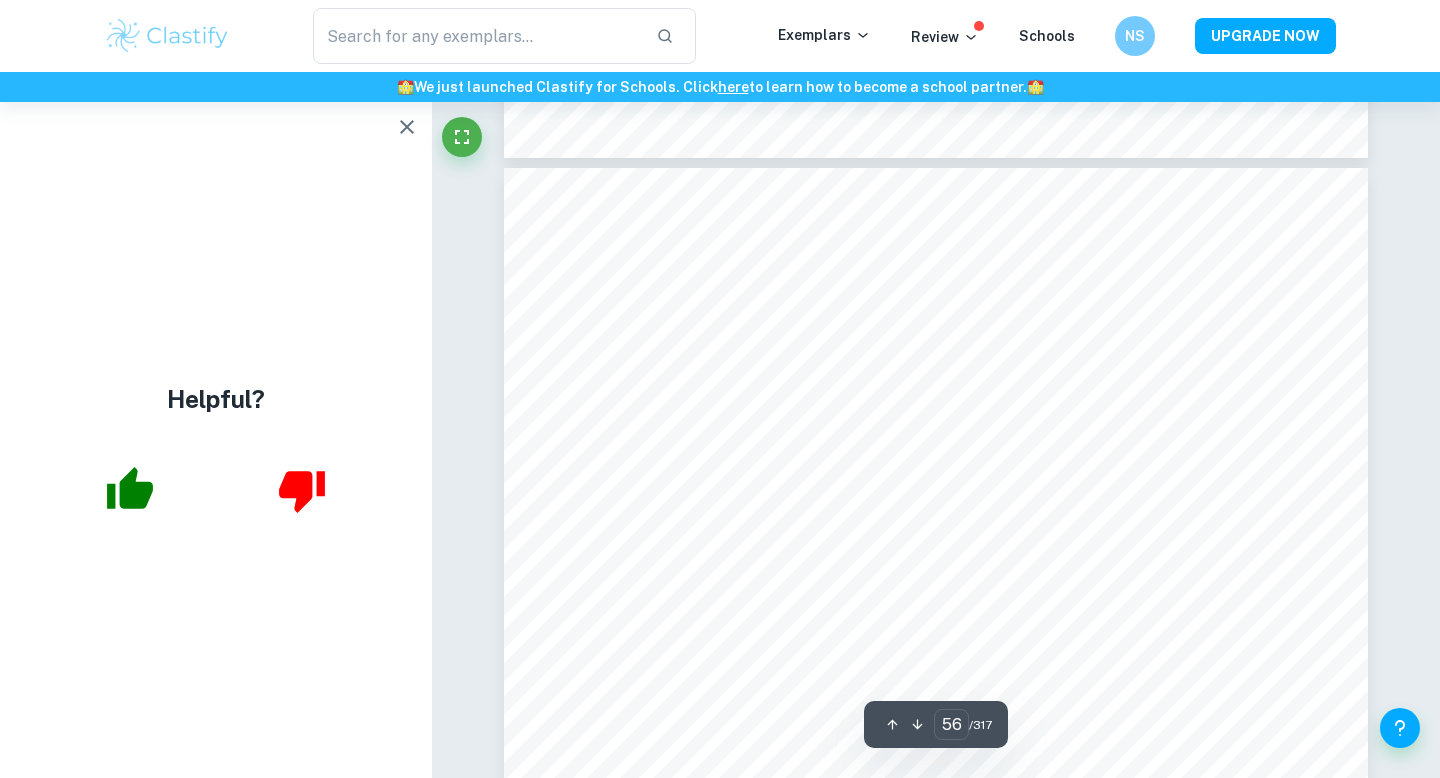 scroll, scrollTop: 65049, scrollLeft: 0, axis: vertical 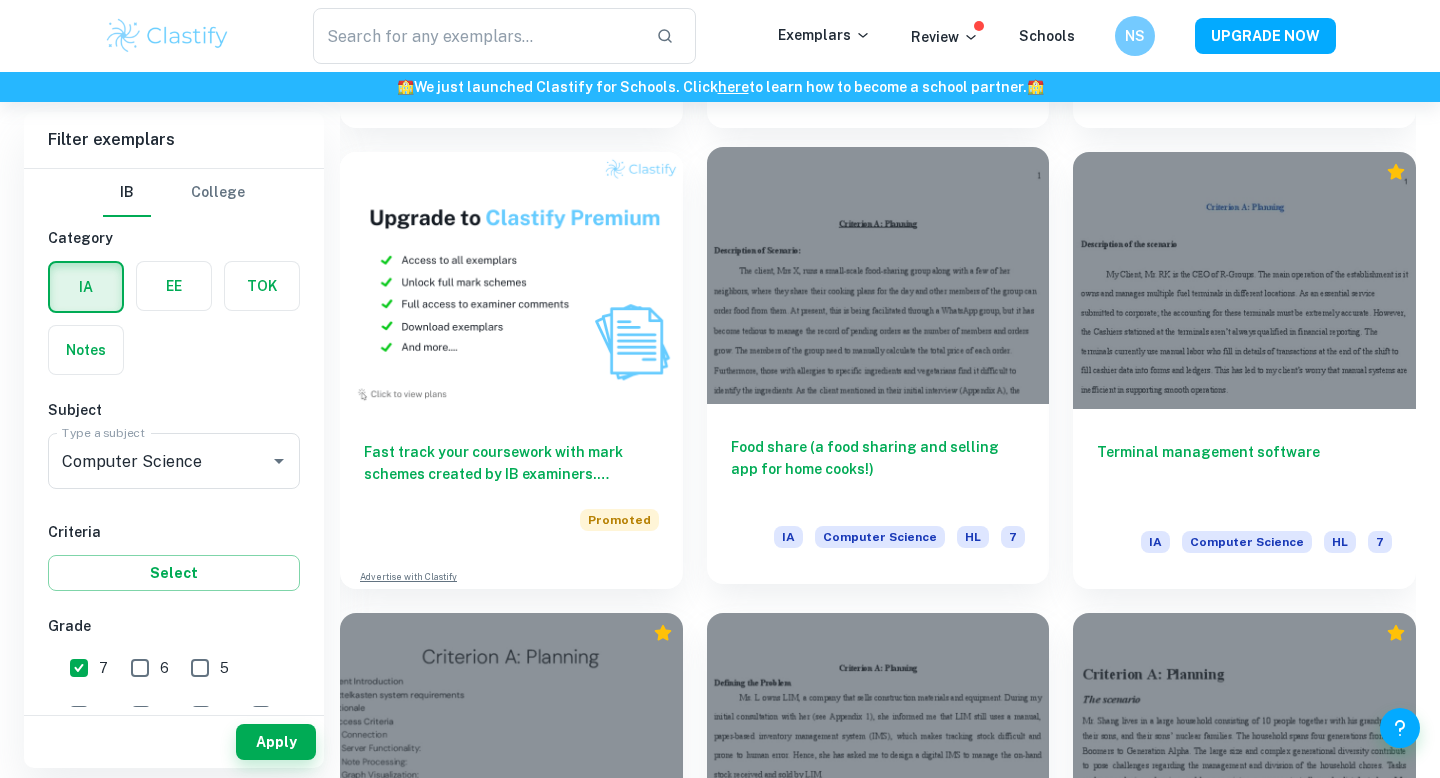 click at bounding box center [878, 275] 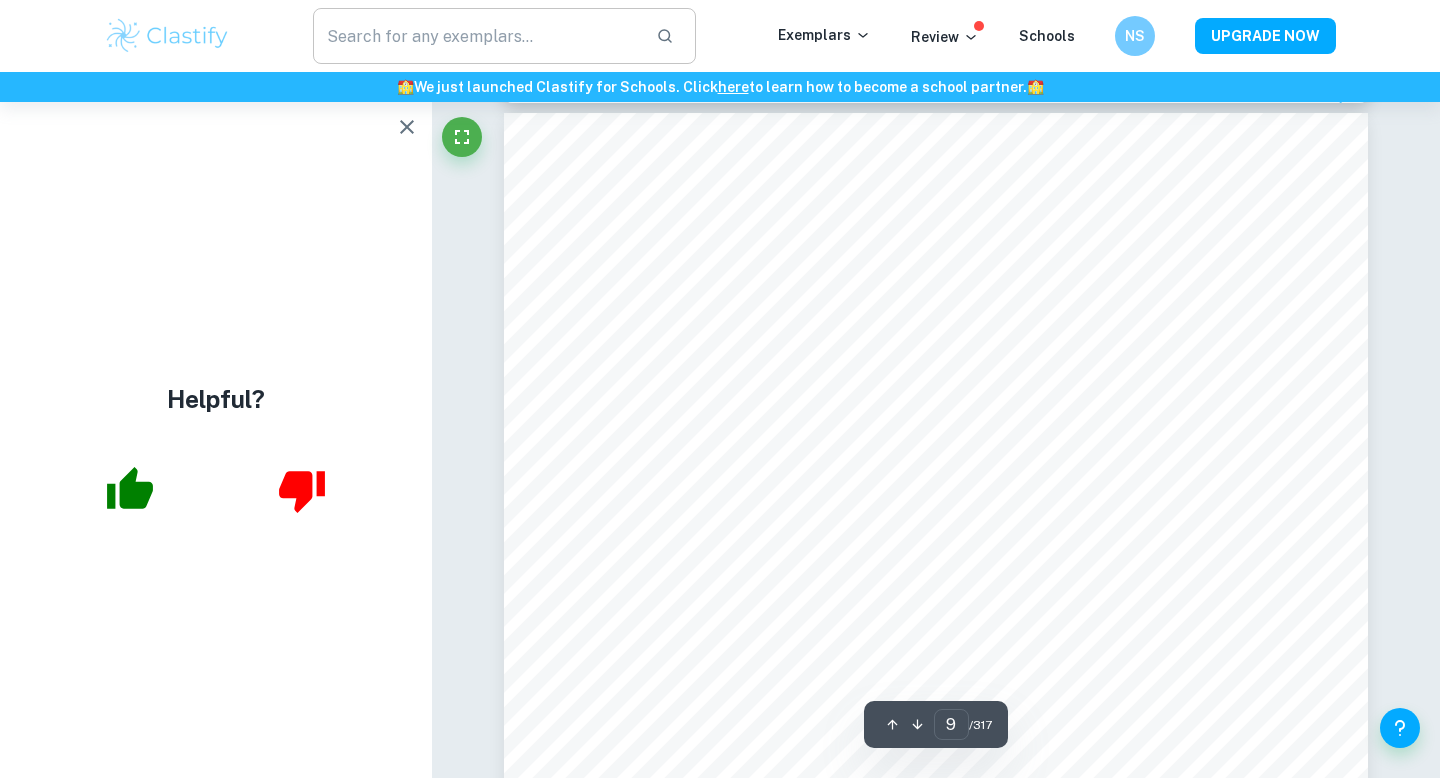 scroll, scrollTop: 9422, scrollLeft: 0, axis: vertical 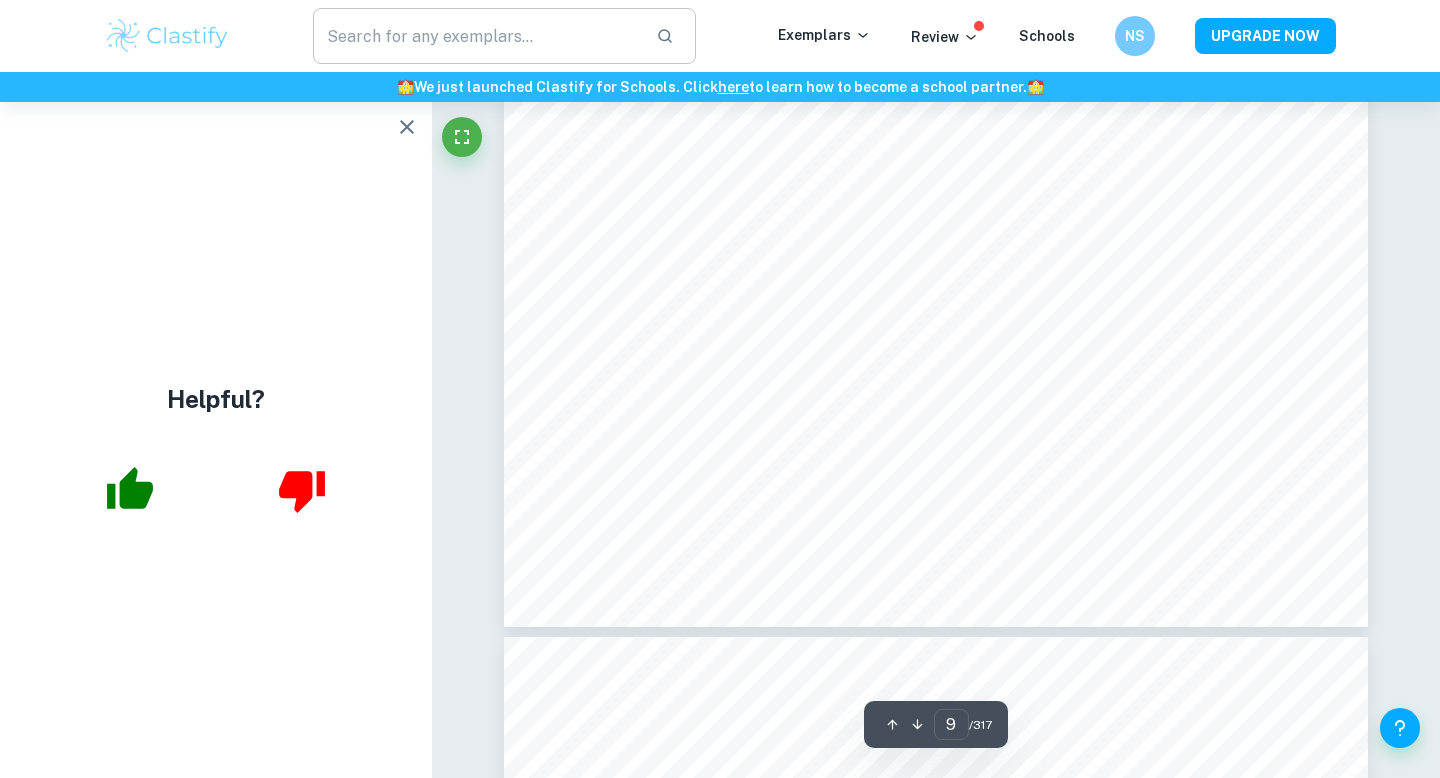 type on "10" 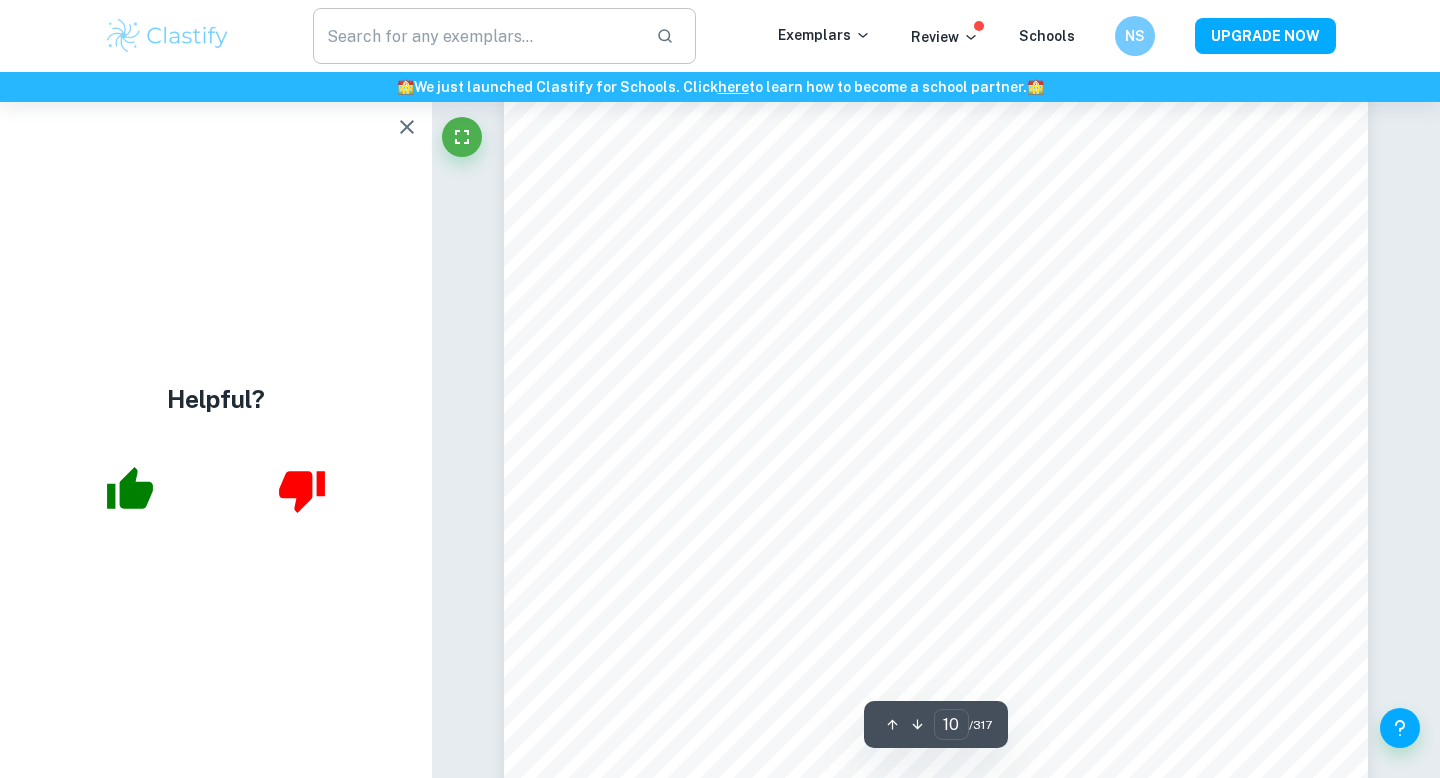 scroll, scrollTop: 10745, scrollLeft: 0, axis: vertical 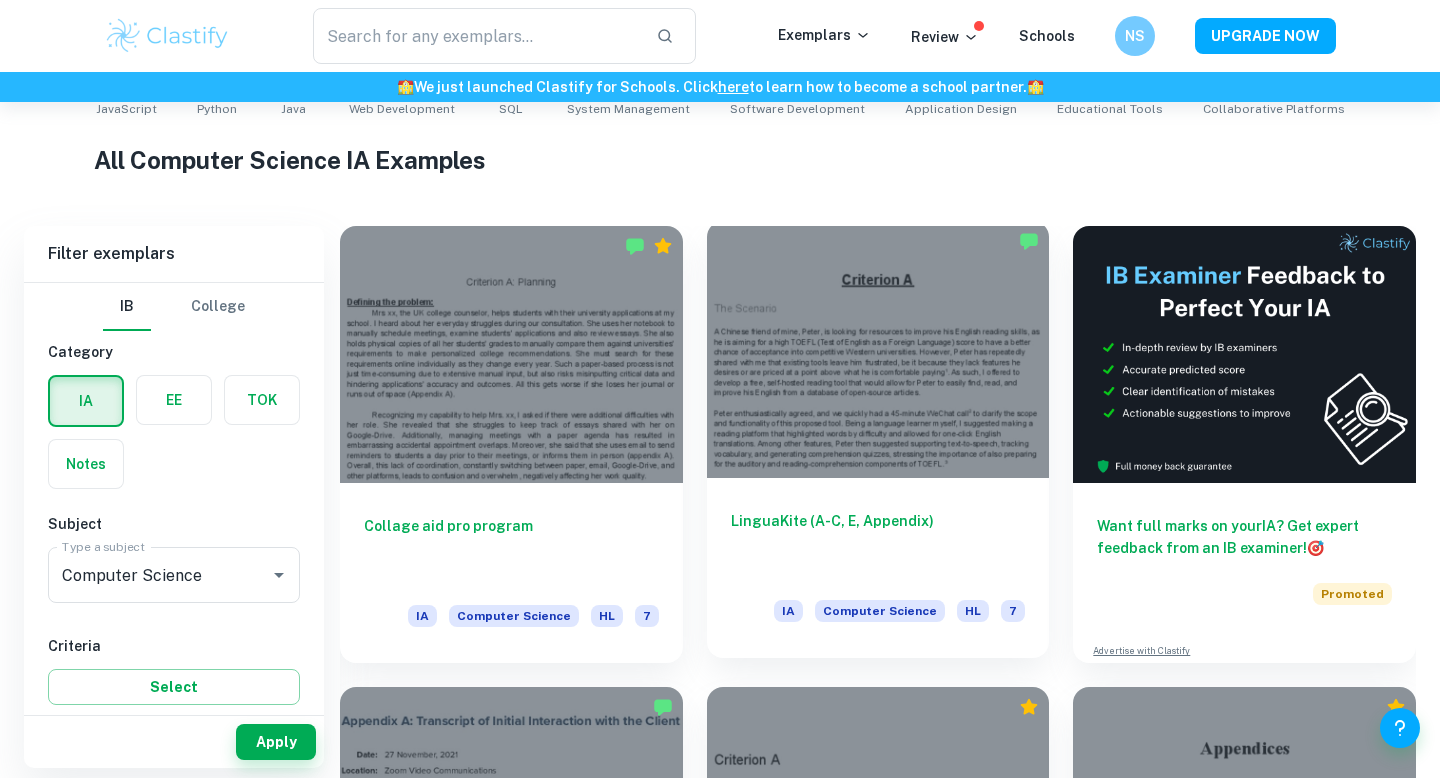 click at bounding box center (878, 349) 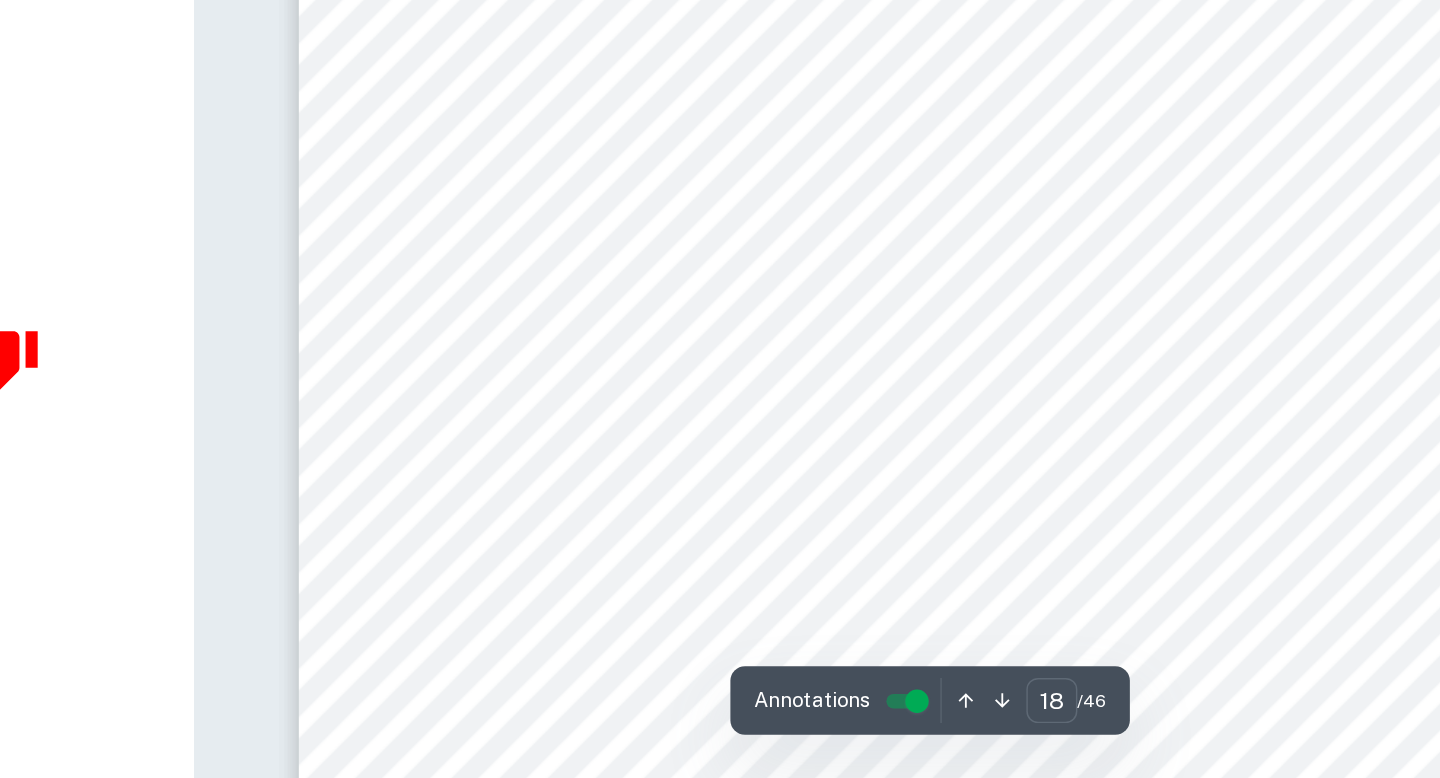 scroll, scrollTop: 21395, scrollLeft: 0, axis: vertical 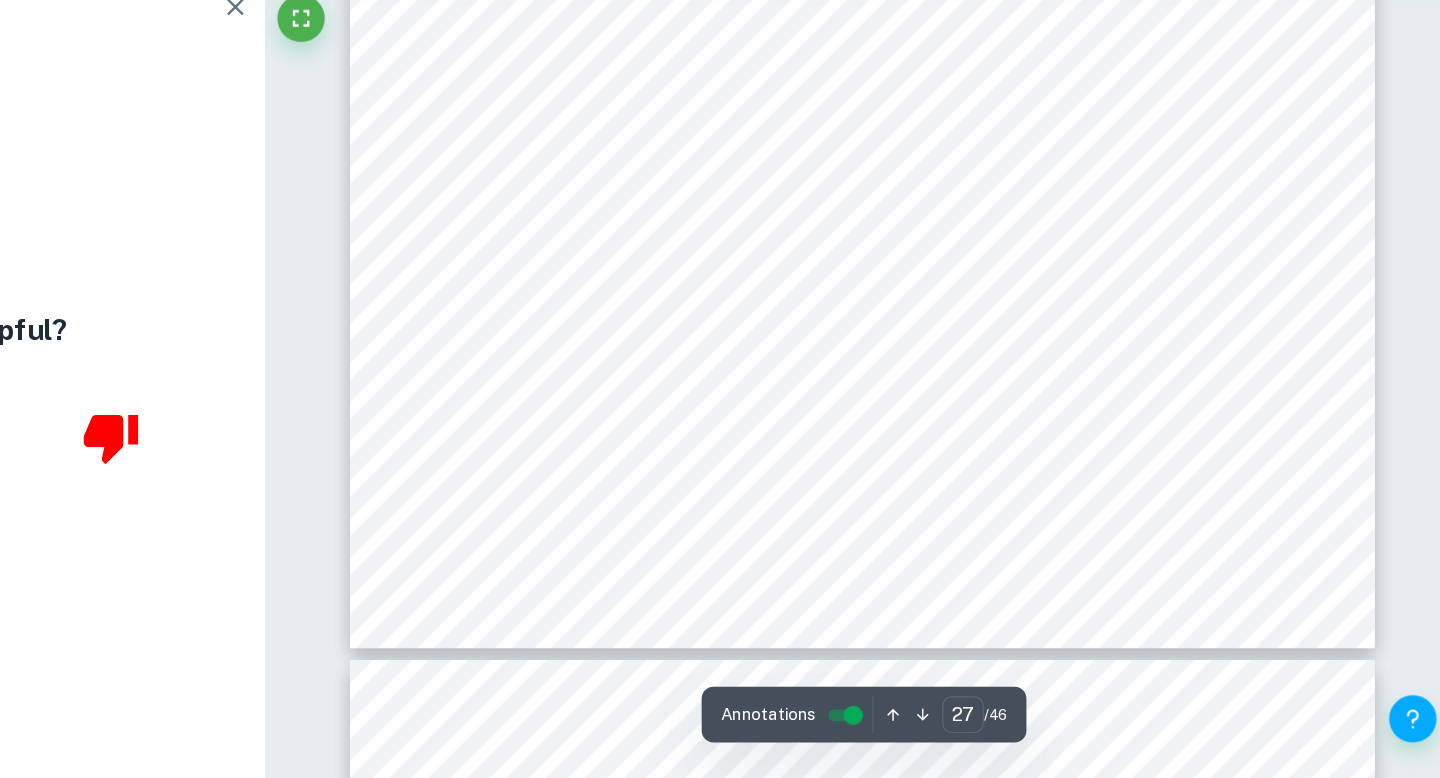 type on "28" 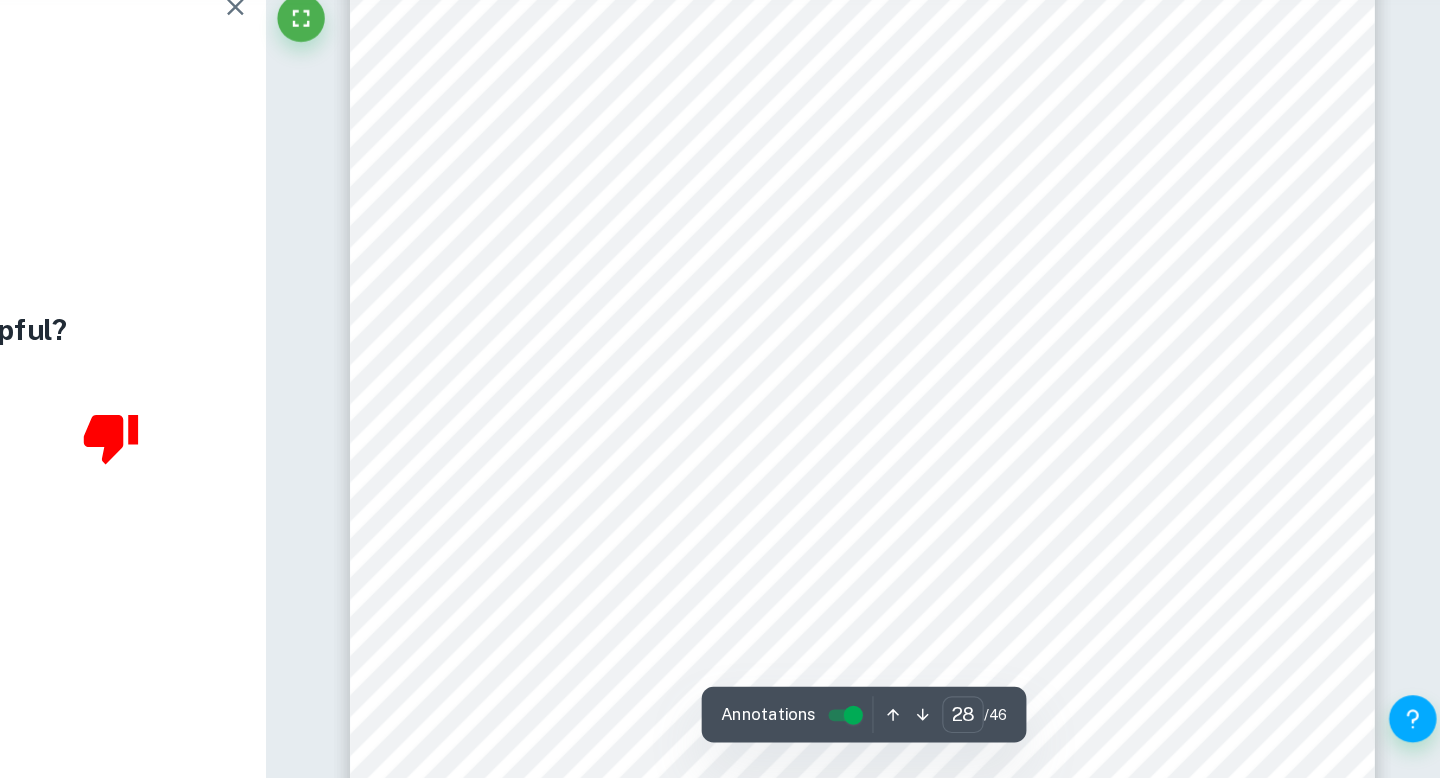 scroll, scrollTop: 33458, scrollLeft: 0, axis: vertical 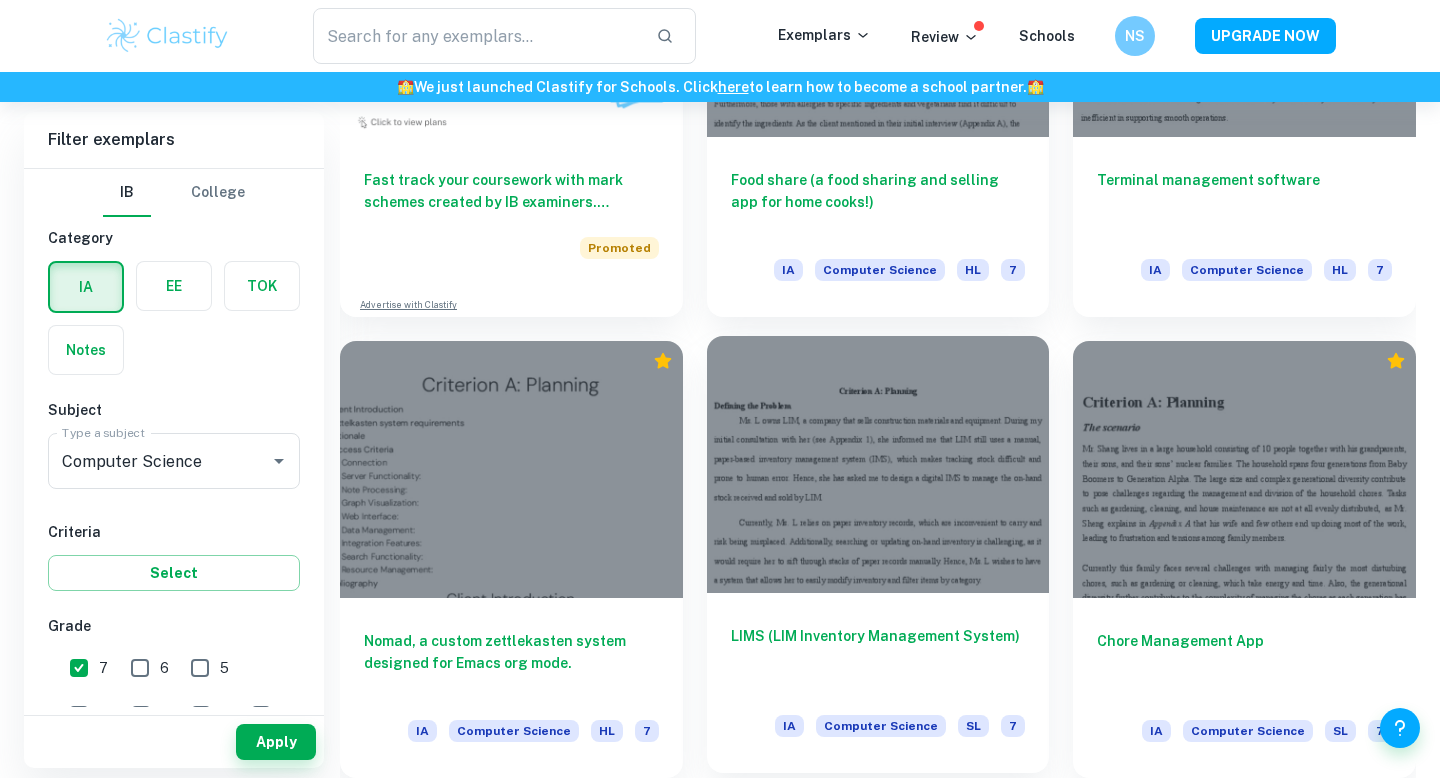 click at bounding box center (878, 464) 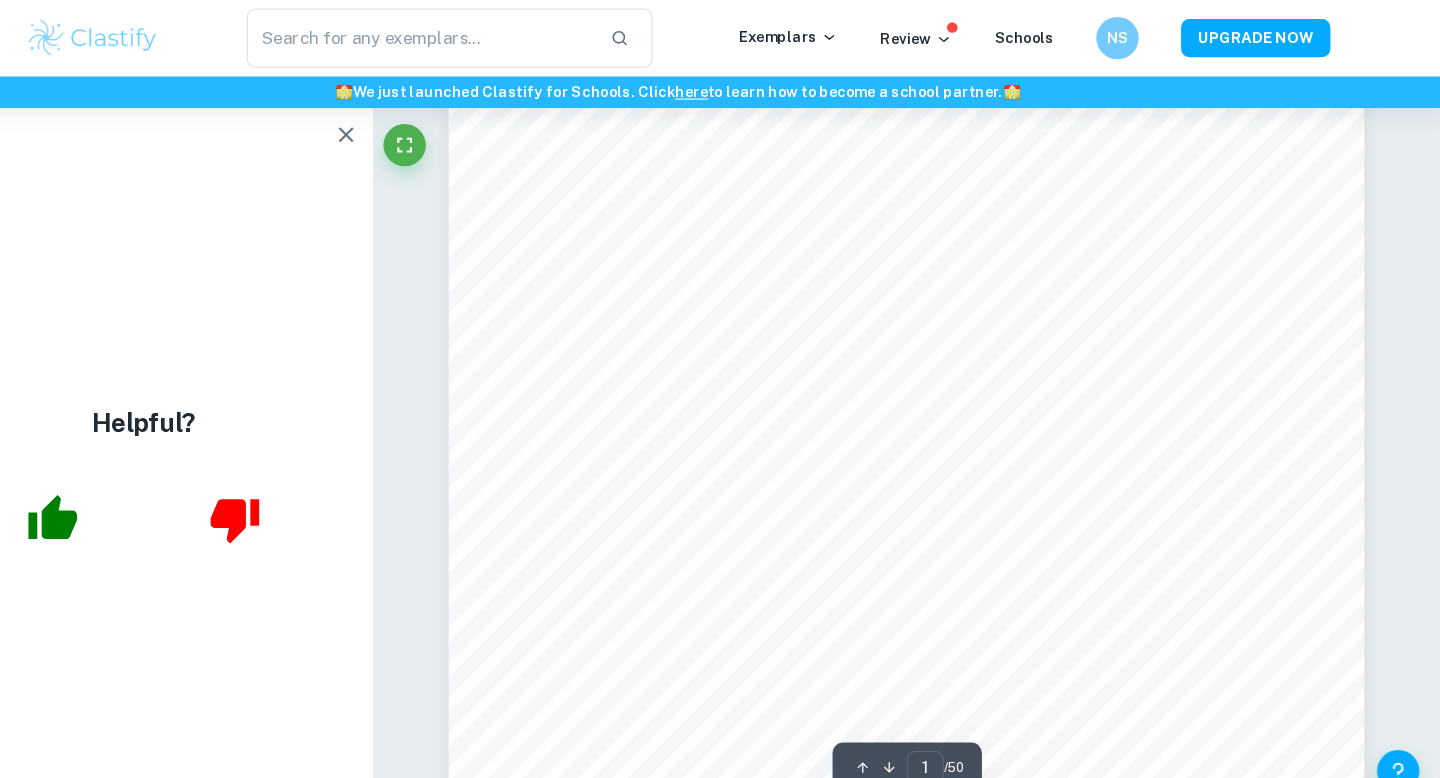 scroll, scrollTop: 0, scrollLeft: 0, axis: both 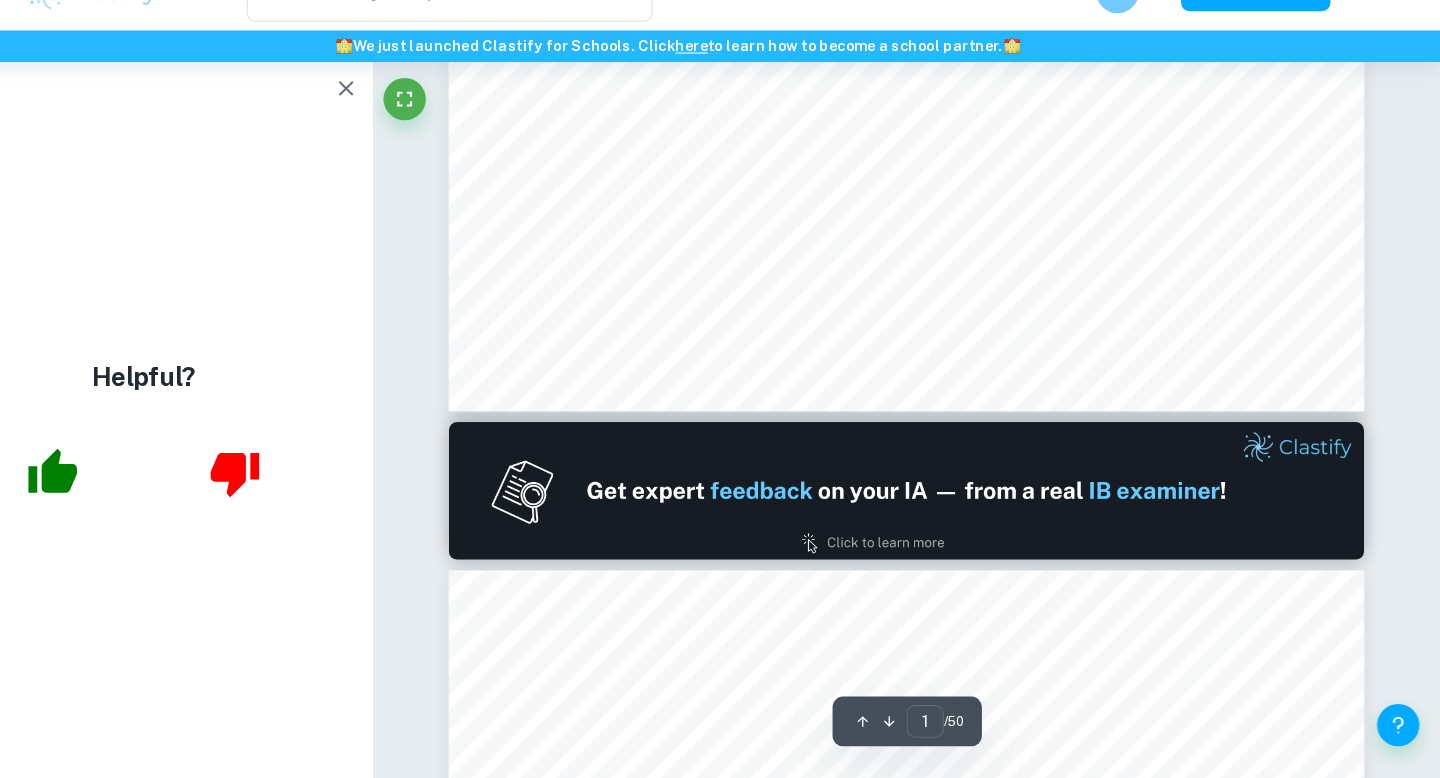 type on "2" 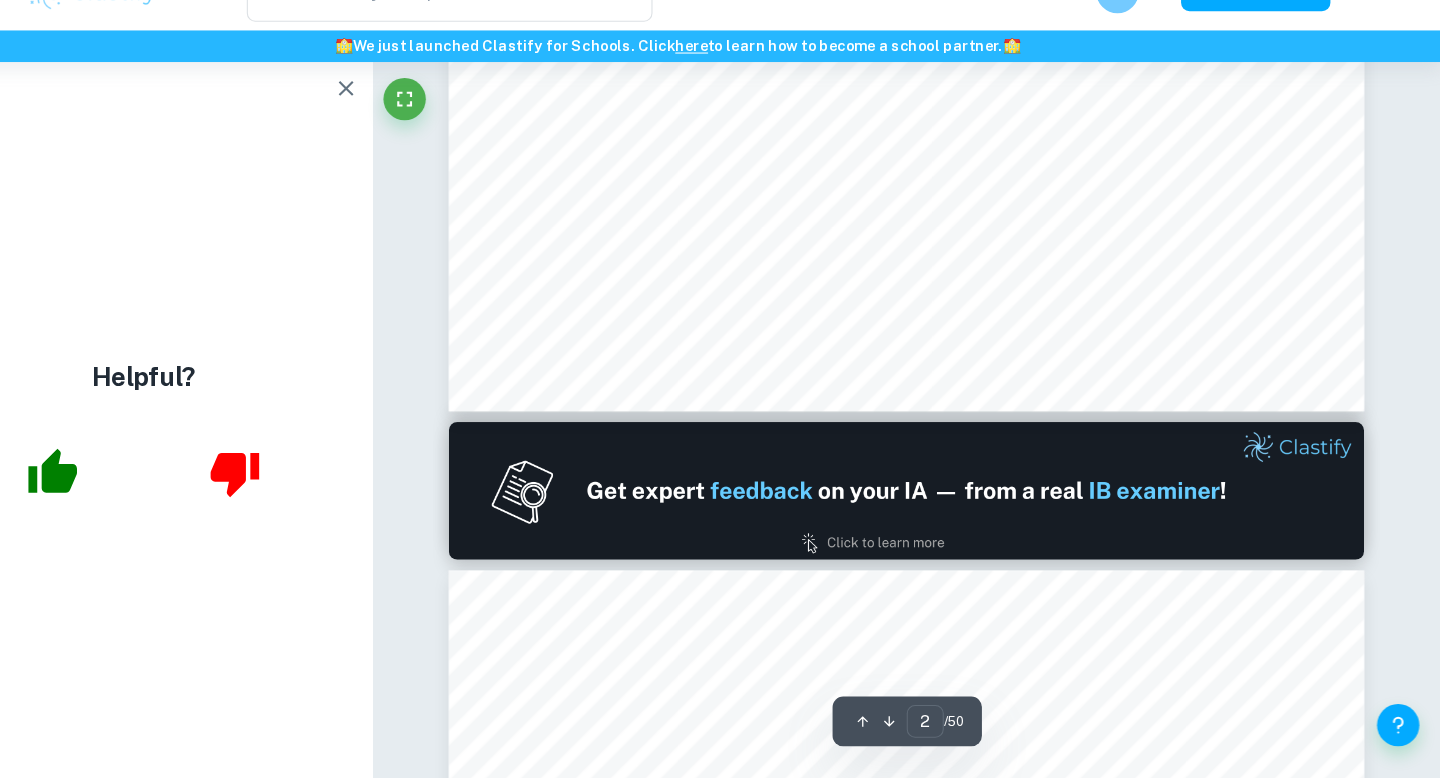 scroll, scrollTop: 2197, scrollLeft: 0, axis: vertical 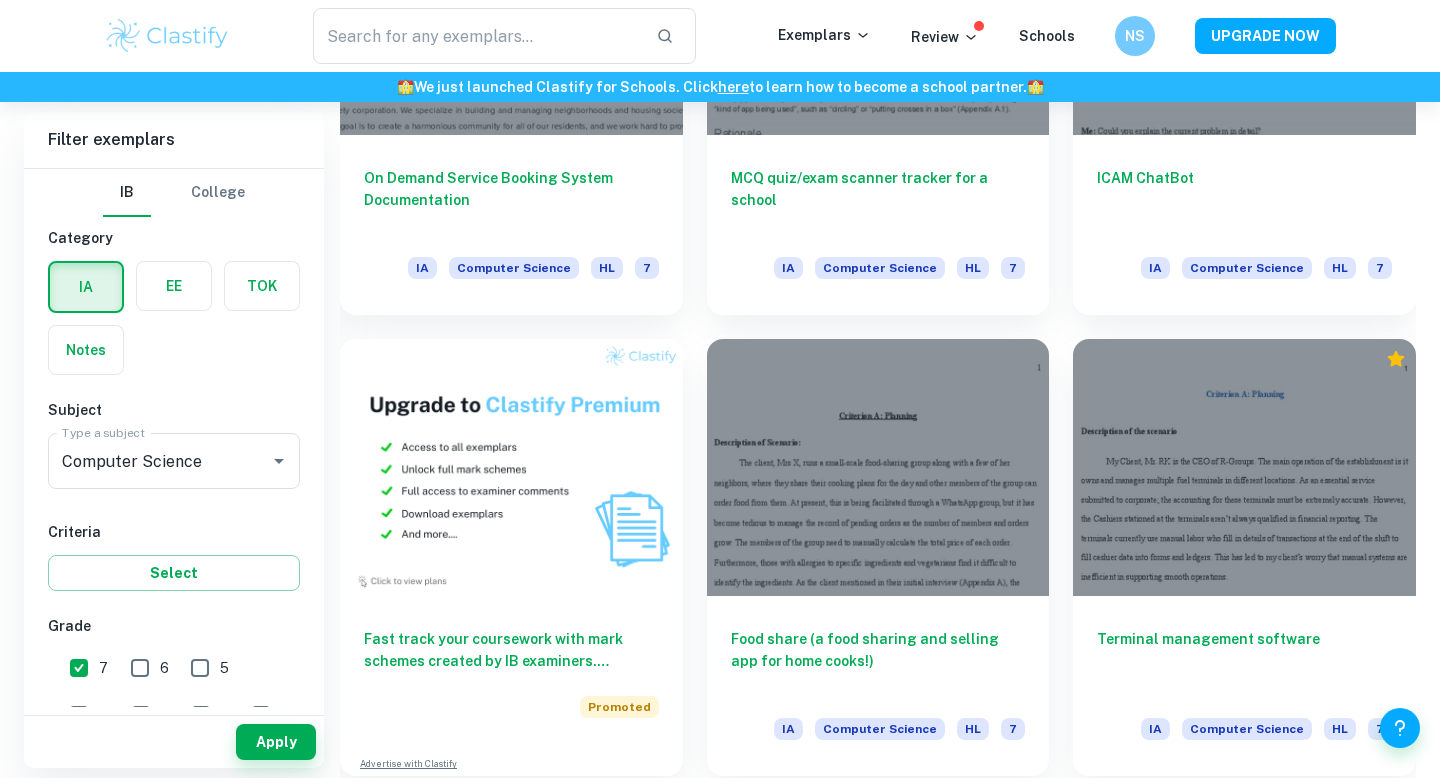 click at bounding box center (878, 467) 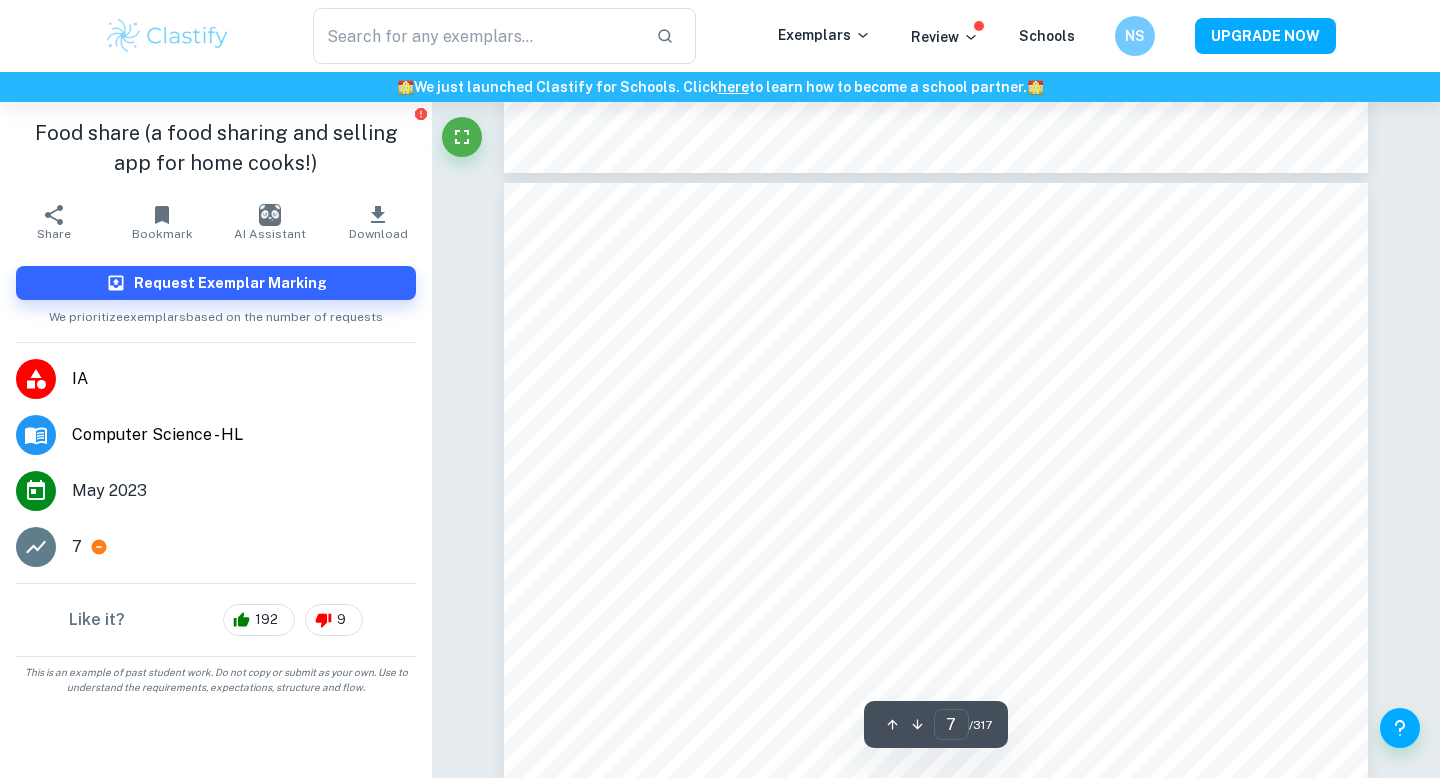 scroll, scrollTop: 8739, scrollLeft: 0, axis: vertical 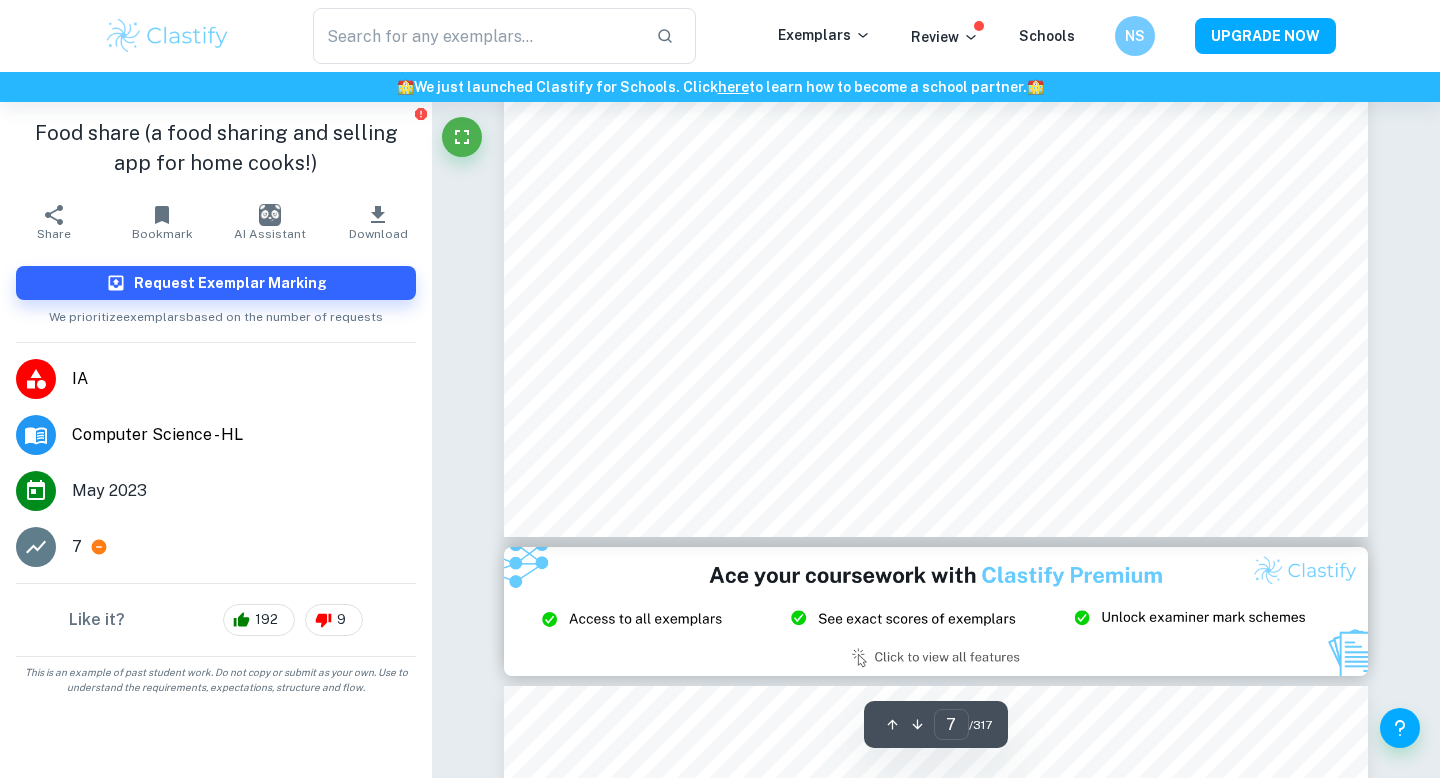 type on "8" 